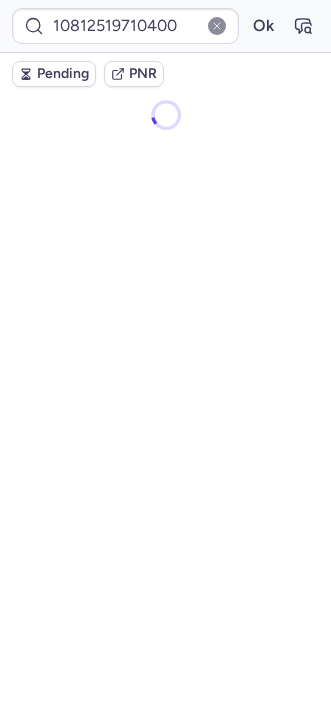 scroll, scrollTop: 0, scrollLeft: 0, axis: both 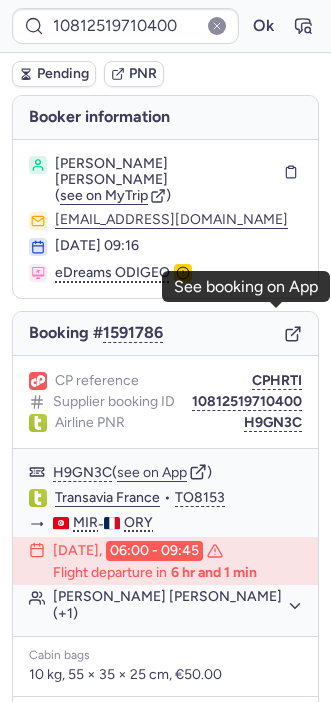 click 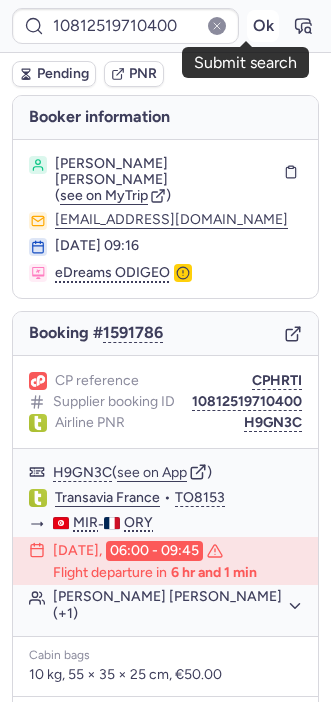 click on "Ok" at bounding box center (263, 26) 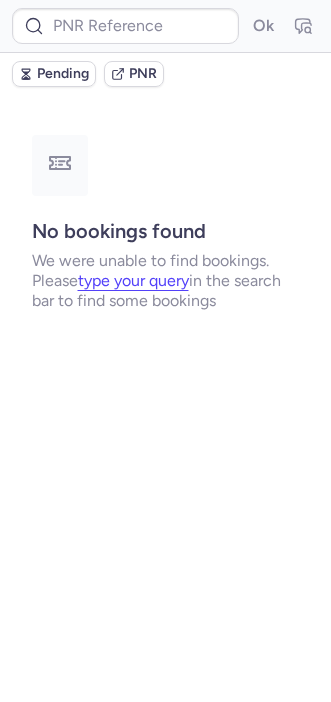 type on "DT1751661407946176" 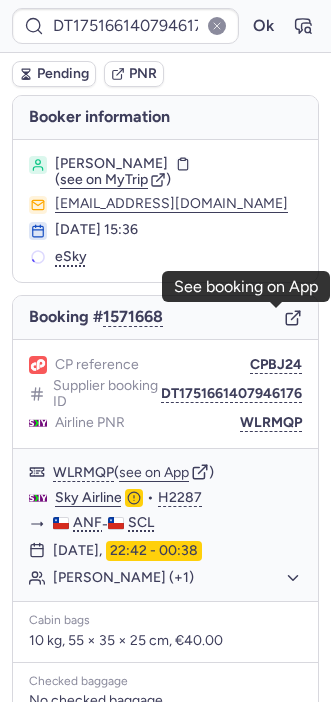 click 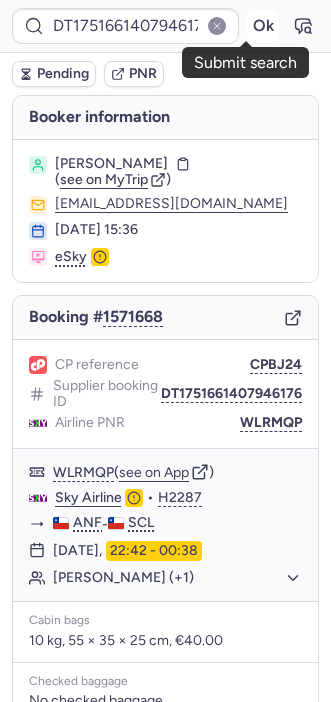 click on "Ok" at bounding box center (263, 26) 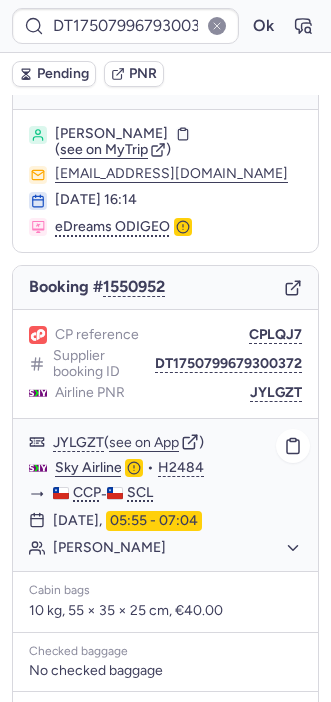 scroll, scrollTop: 21, scrollLeft: 0, axis: vertical 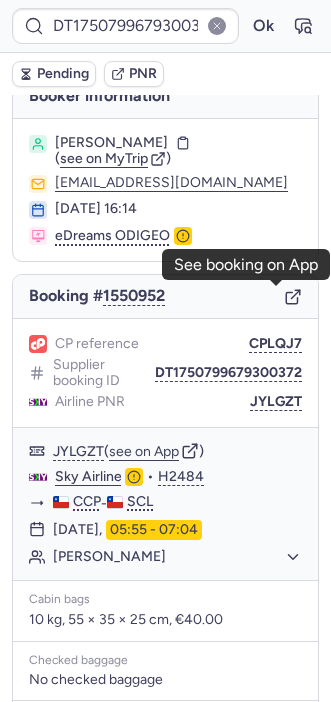 click 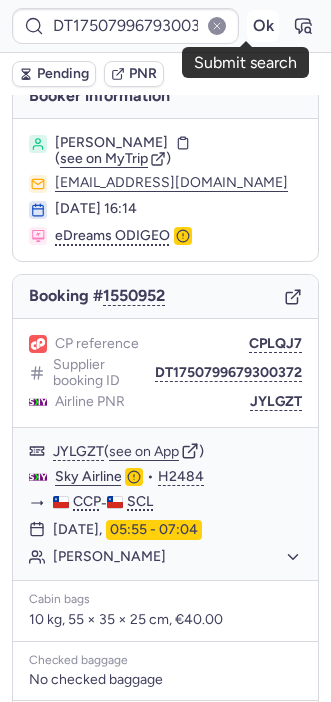 click on "Ok" at bounding box center (263, 26) 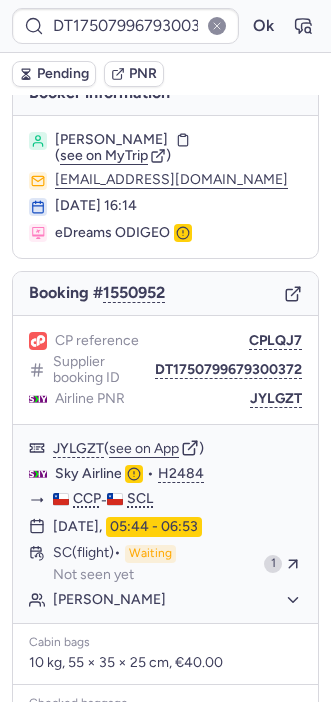 scroll, scrollTop: 21, scrollLeft: 0, axis: vertical 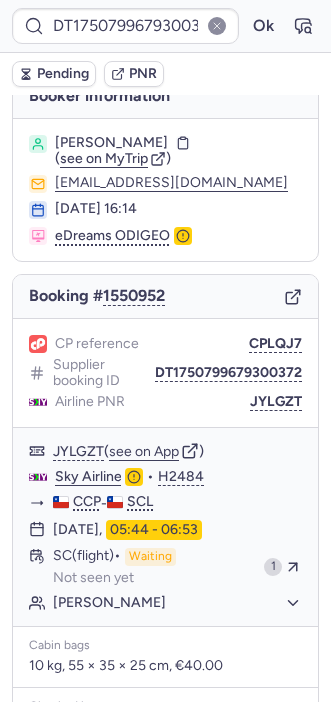 type on "CPNVVF" 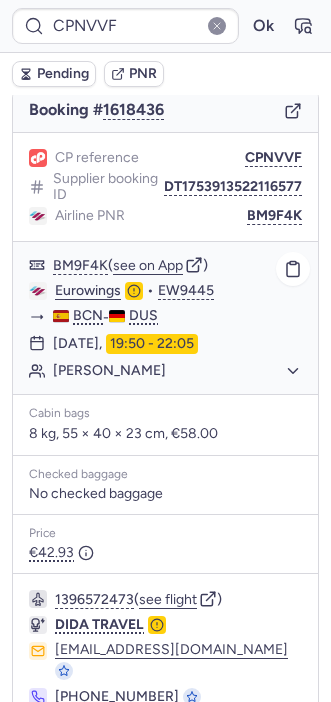 scroll, scrollTop: 274, scrollLeft: 0, axis: vertical 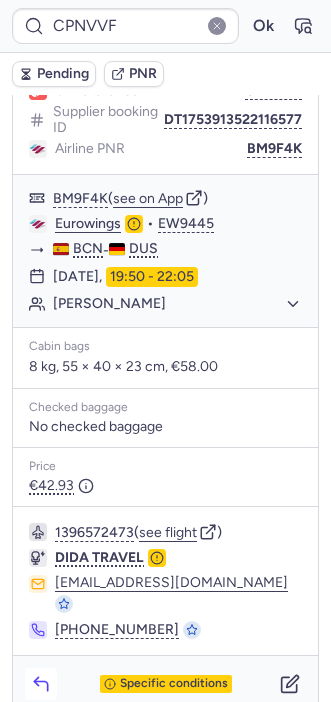 click 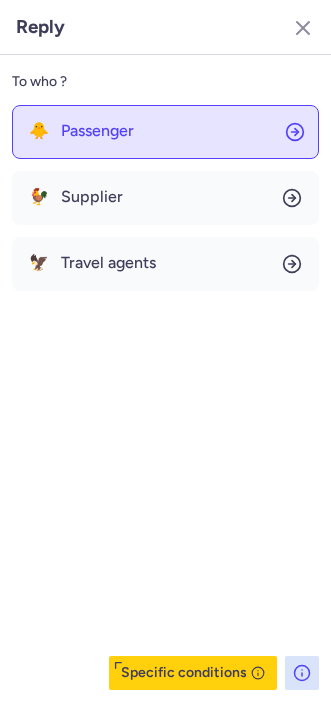 click on "🐥 Passenger" 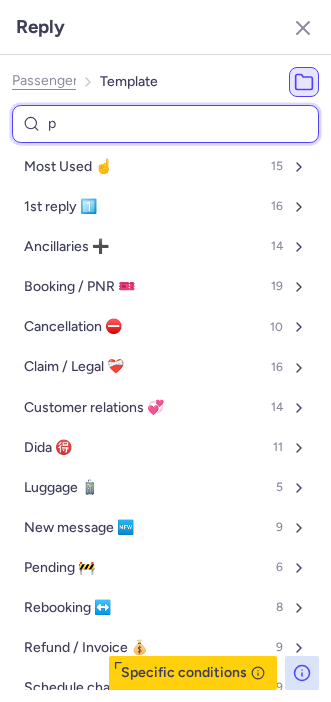 type on "pn" 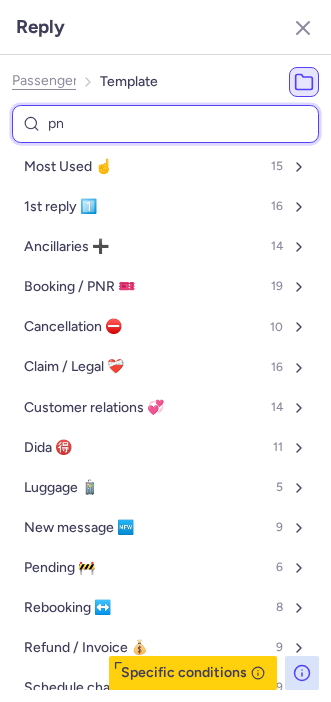 select on "en" 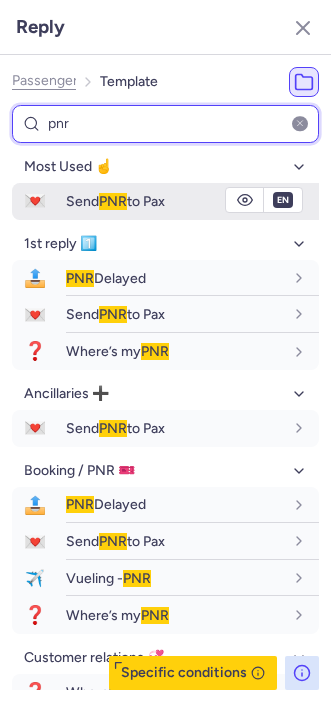 type on "pnr" 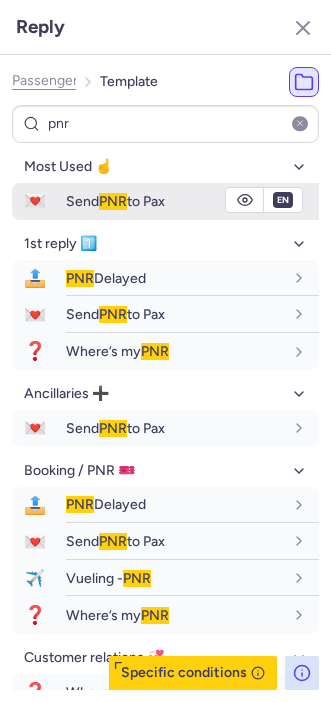 click on "Send  PNR  to Pax" at bounding box center (115, 201) 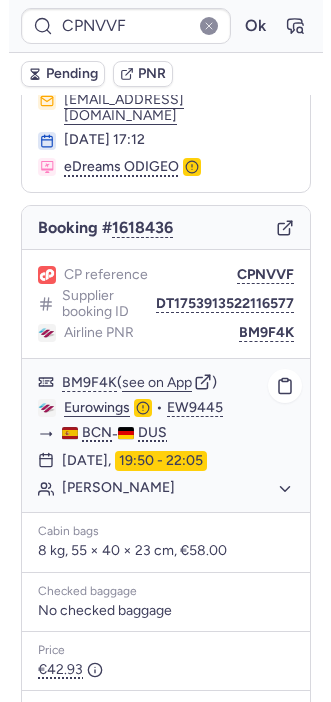 scroll, scrollTop: 102, scrollLeft: 0, axis: vertical 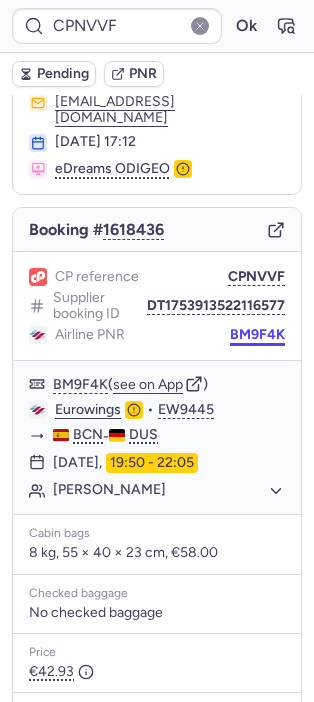 click on "CPNVVF  Ok  Pending PNR [PERSON_NAME] information [PERSON_NAME]  ( see on MyTrip  )  [EMAIL_ADDRESS][DOMAIN_NAME] [DATE] 17:12 eDreams ODIGEO Booking # 1618436 CP reference CPNVVF Supplier booking ID DT1753913522116577 Airline PNR BM9F4K BM9F4K  ( see on App )  Eurowings  •  EW9445 BCN  -  DUS [DATE]  19:50 - 22:05 [PERSON_NAME]   Cabin bags  8 kg, 55 × 40 × 23 cm, €58.00 Checked baggage No checked baggage Price €42.93  1396572473  ( see flight )  DIDA TRAVEL [EMAIL_ADDRESS][DOMAIN_NAME] [PHONE_NUMBER] Specific conditions
Operates  every day  from  [GEOGRAPHIC_DATA]  Speaks:  🇺🇸 English  Manage supplier settings   See on Notion  Copy to clipboard" at bounding box center (157, 0) 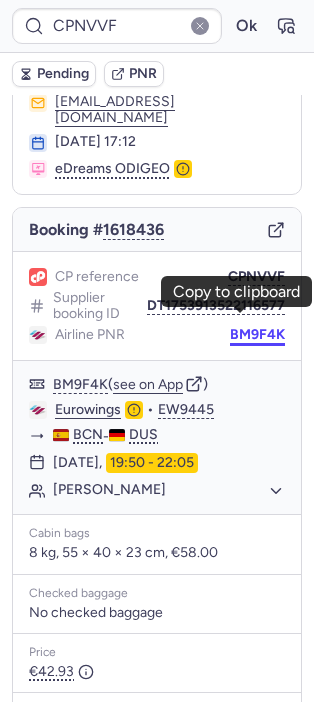 click on "BM9F4K" at bounding box center (257, 335) 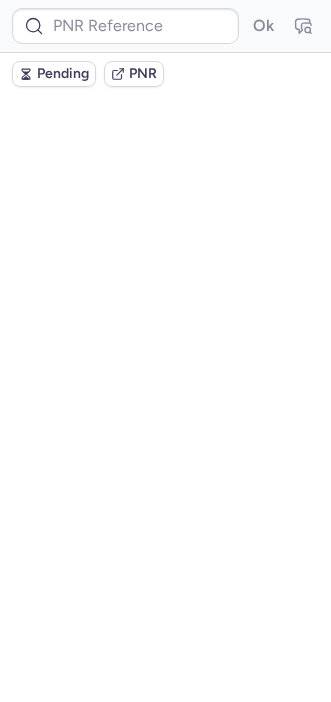 scroll, scrollTop: 0, scrollLeft: 0, axis: both 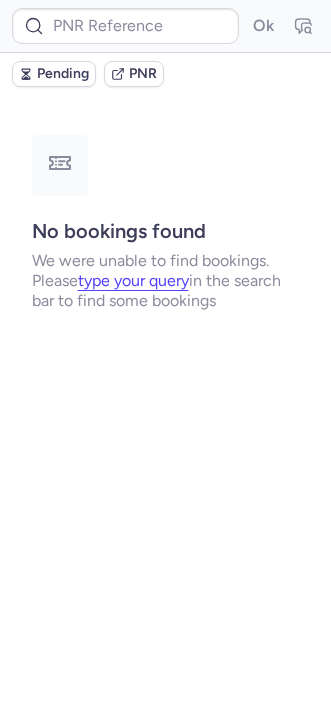 type on "DT1753661097486958" 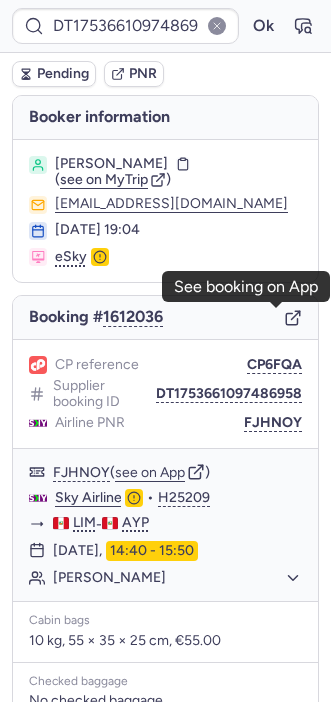 click 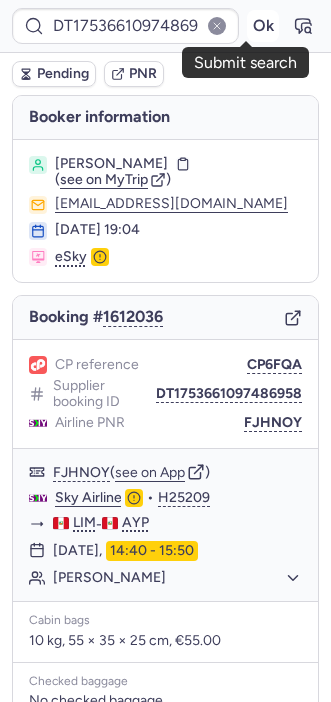 click on "Ok" at bounding box center [263, 26] 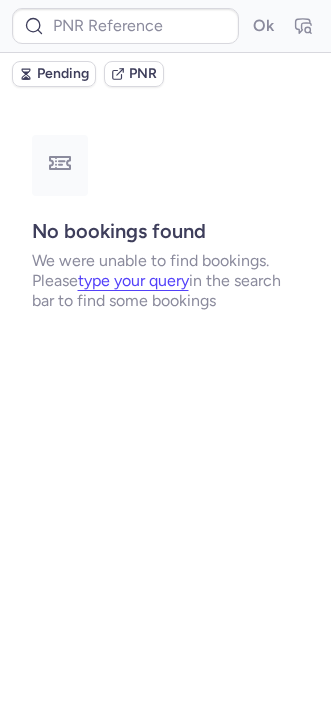 type on "DT1748929968728121" 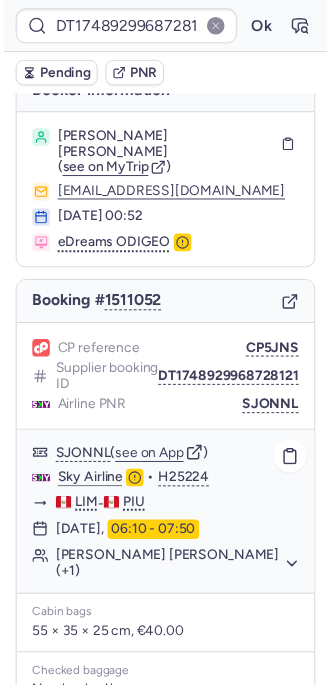 scroll, scrollTop: 0, scrollLeft: 0, axis: both 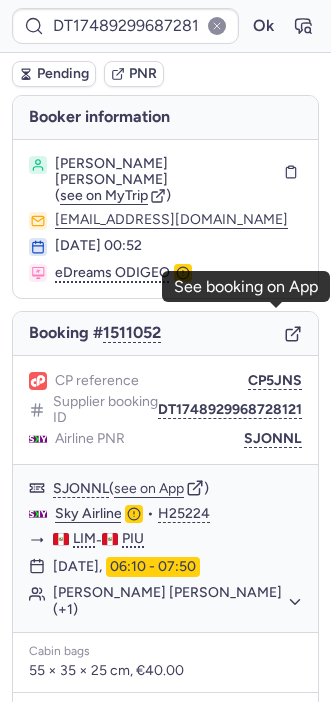 click 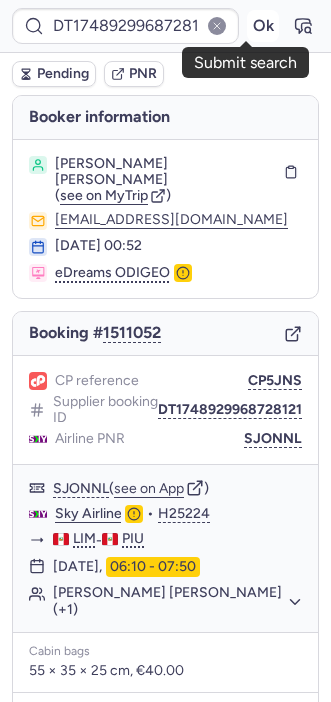 click on "Ok" at bounding box center (263, 26) 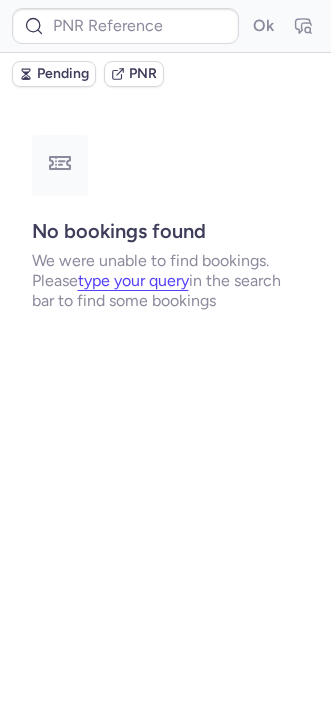 type on "DT1750731092434896" 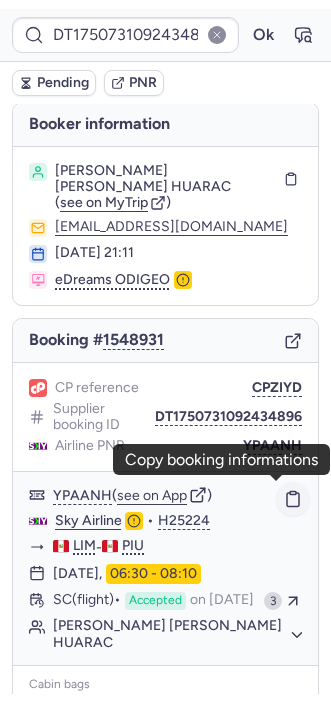 scroll, scrollTop: 0, scrollLeft: 0, axis: both 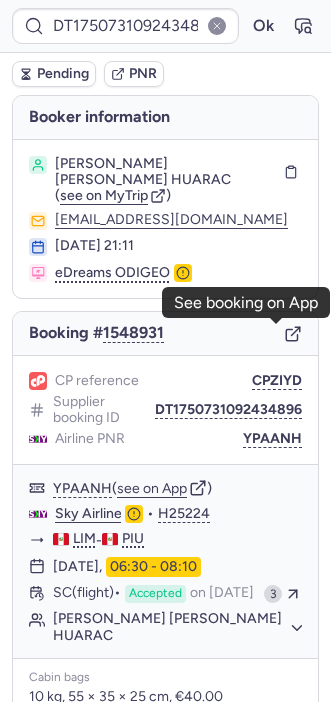 click 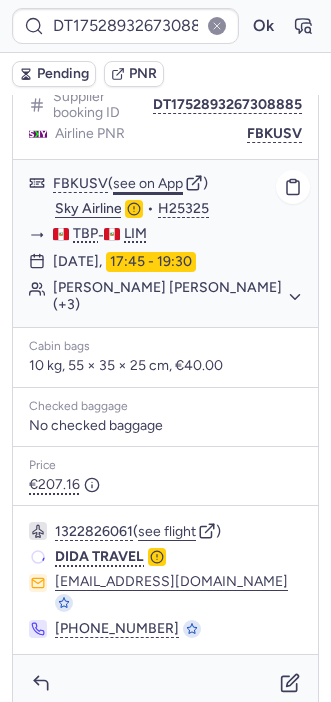 scroll, scrollTop: 0, scrollLeft: 0, axis: both 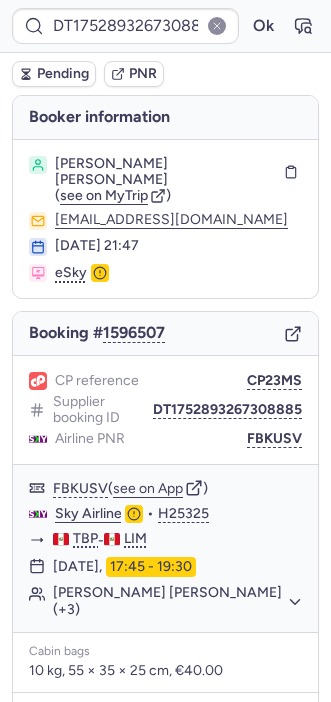 click on "DT1752893267308885  Ok  Pending PNR [PERSON_NAME] information [PERSON_NAME] [PERSON_NAME]  ( see on MyTrip  )  [EMAIL_ADDRESS][DOMAIN_NAME] [DATE] 21:47 eSky Booking # 1596507 CP reference CP23MS Supplier booking ID DT1752893267308885 Airline PNR FBKUSV FBKUSV  ( see on App )  Sky Airline  •  H25325 TBP  -  LIM [DATE]  17:45 - 19:30 [PERSON_NAME] [PERSON_NAME] (+3)  Cabin bags  10 kg, 55 × 35 × 25 cm, €40.00 Checked baggage No checked baggage Price €207.16  1322826061  ( see flight )  DIDA TRAVEL [EMAIL_ADDRESS][DOMAIN_NAME] [PHONE_NUMBER] Specific conditions" at bounding box center [165, 0] 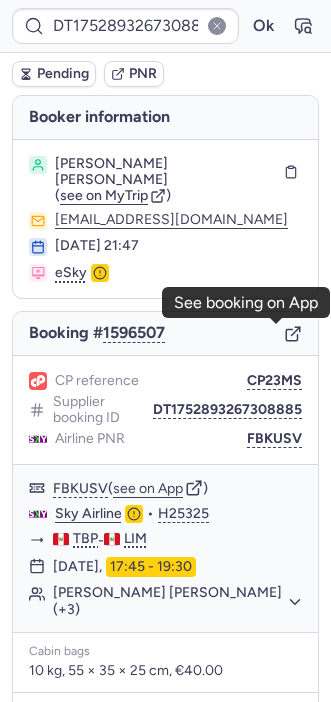 click 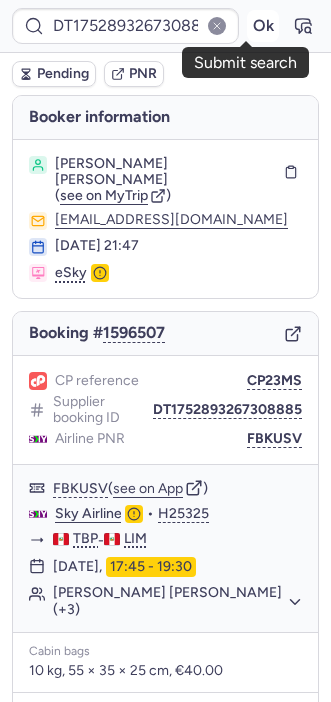 click on "Ok" at bounding box center (263, 26) 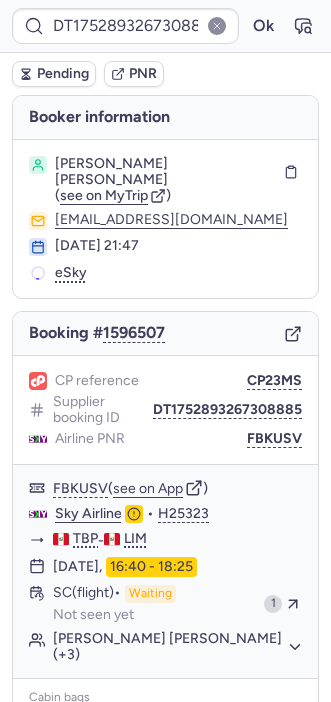 type on "CPSSTY" 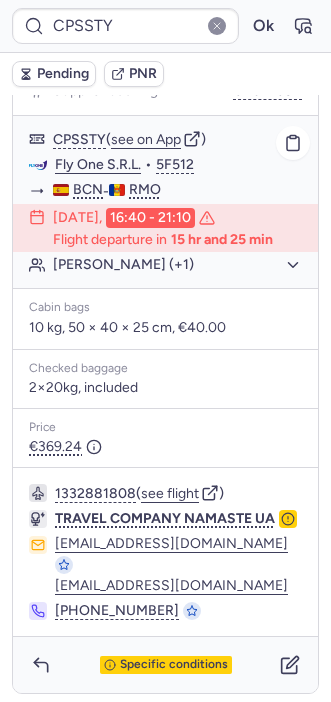 scroll, scrollTop: 295, scrollLeft: 0, axis: vertical 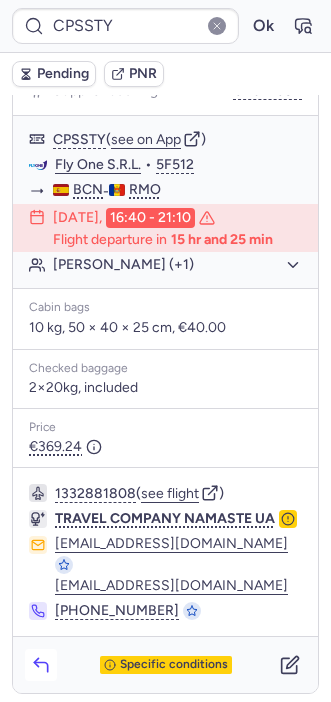 click at bounding box center [41, 665] 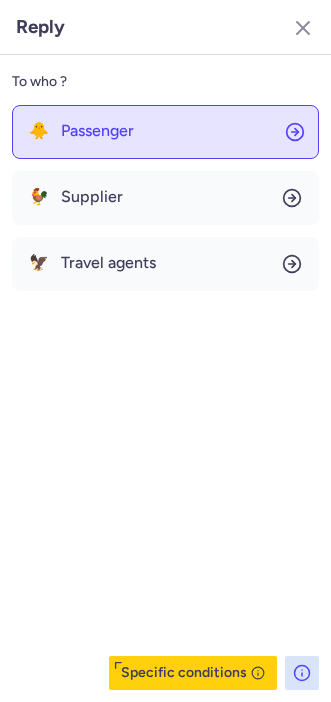 click on "Passenger" at bounding box center (97, 131) 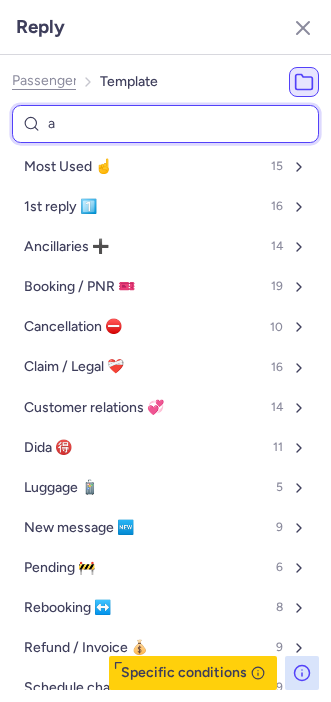 type on "ai" 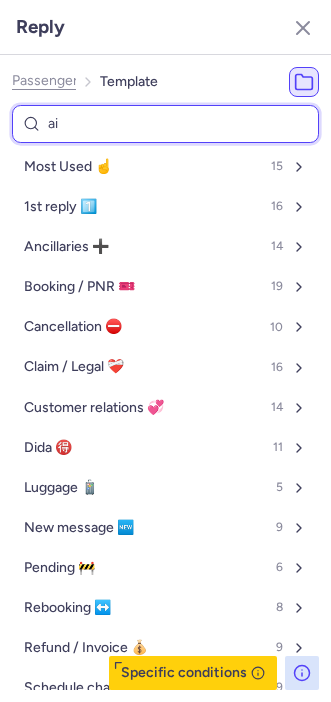 select on "en" 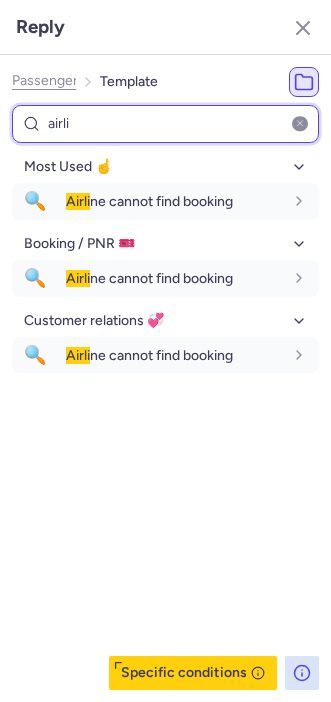 type on "airli" 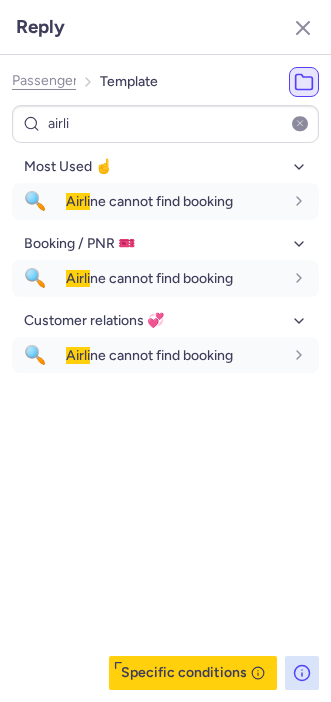 click on "Most Used ☝️ 🔍 Airli ne cannot find booking fr en de nl pt es it ru en Booking / PNR 🎫 🔍 Airli ne cannot find booking fr en de nl pt es it ru en Customer relations 💞 🔍 Airli ne cannot find booking fr en de nl pt es it ru en" at bounding box center (165, 420) 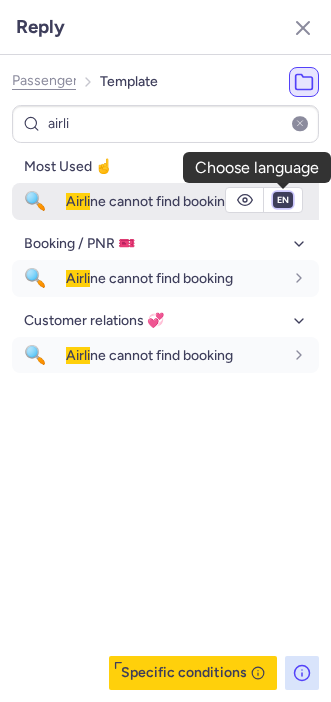 click on "fr en de nl pt es it ru" at bounding box center (283, 200) 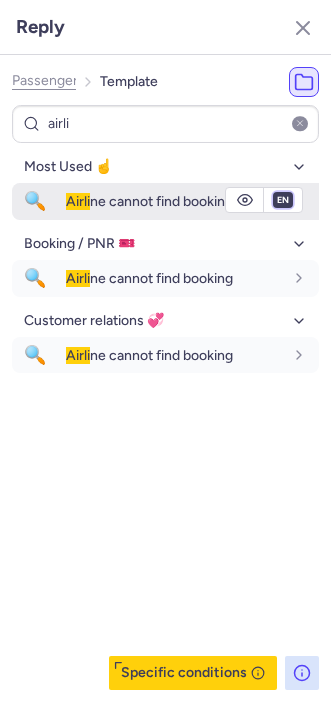 select on "es" 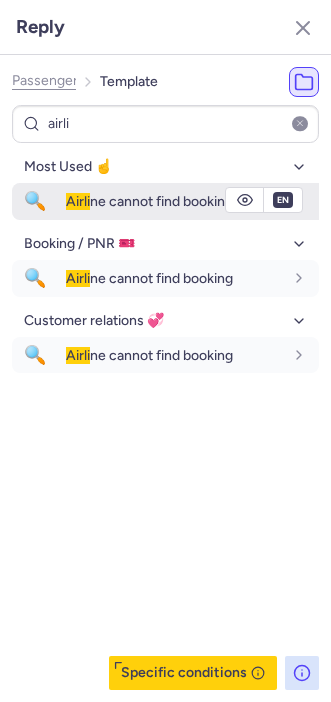 click on "fr en de nl pt es it ru" at bounding box center [283, 200] 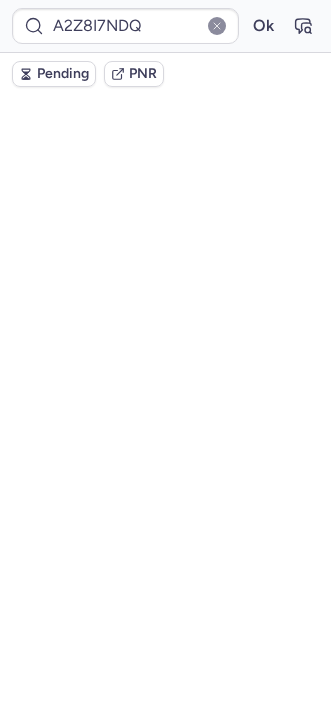 scroll, scrollTop: 0, scrollLeft: 0, axis: both 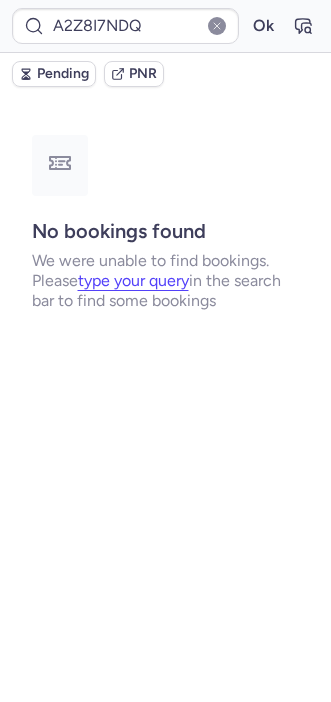 type on "201639126" 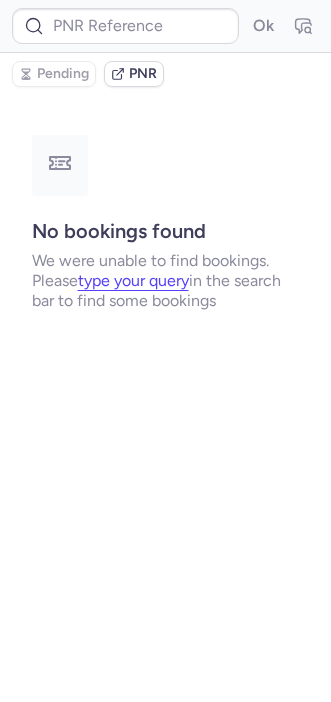 type on "201639126" 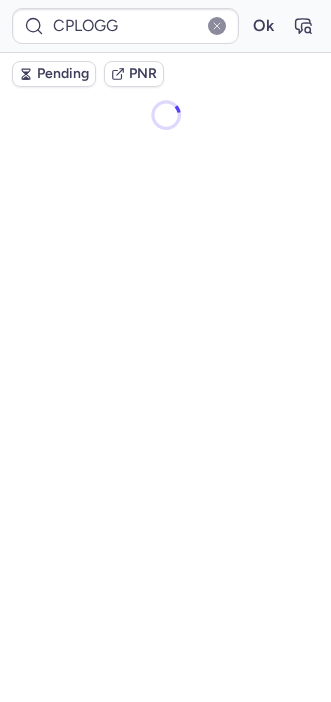 scroll, scrollTop: 0, scrollLeft: 0, axis: both 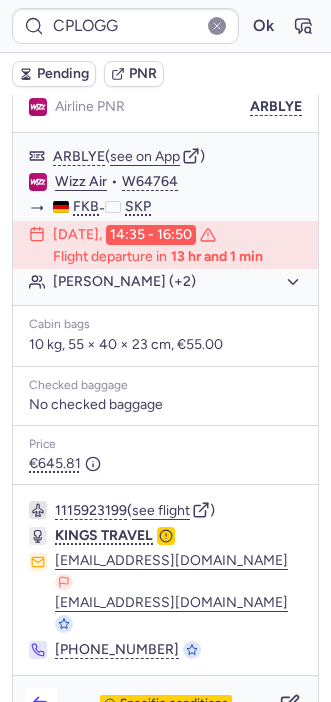 click at bounding box center (41, 704) 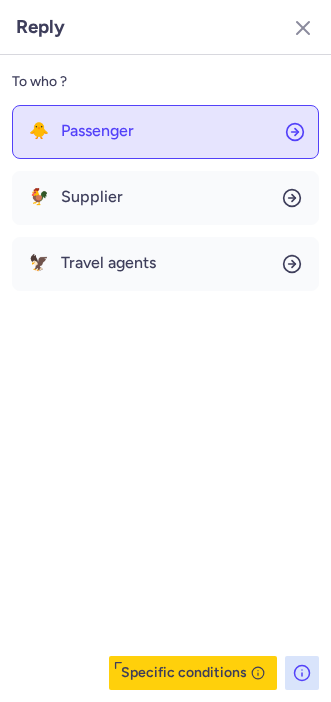 click on "Passenger" at bounding box center (97, 131) 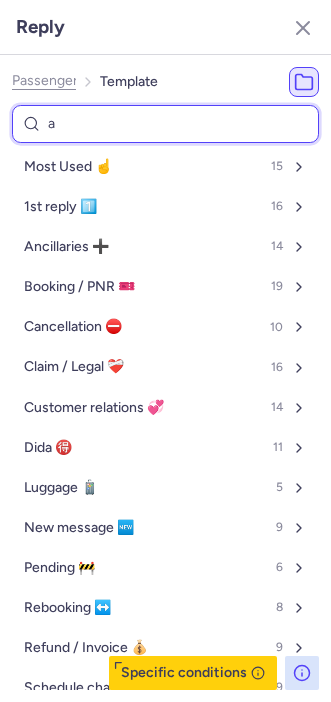 type on "ai" 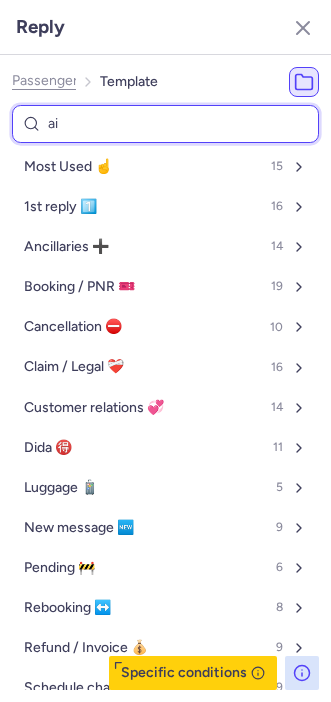 select on "de" 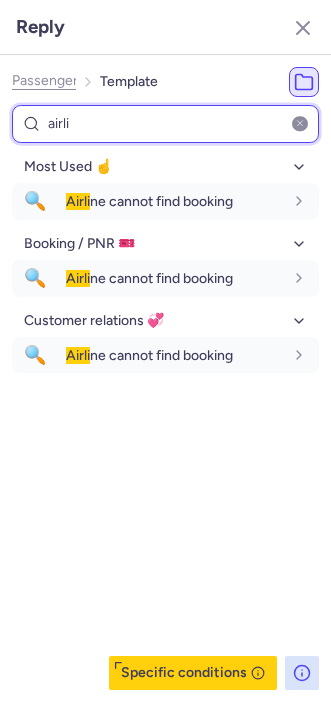 type on "airli" 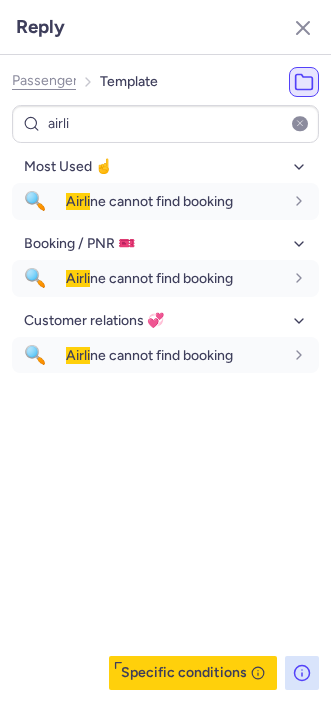 click on "Most Used ☝️ 🔍 Airli ne cannot find booking fr en de nl pt es it ru de Booking / PNR 🎫 🔍 Airli ne cannot find booking fr en de nl pt es it ru de Customer relations 💞 🔍 Airli ne cannot find booking fr en de nl pt es it ru de" at bounding box center [165, 420] 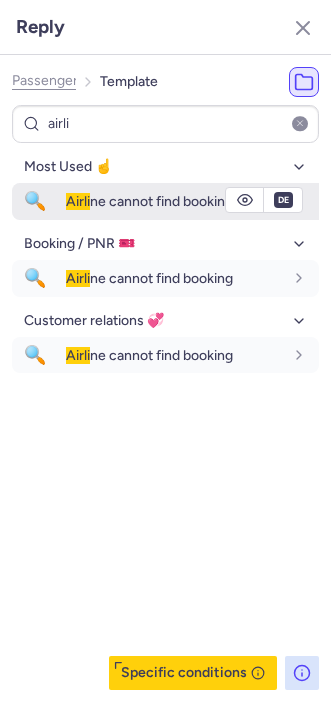 click on "Airli ne cannot find booking" at bounding box center (149, 201) 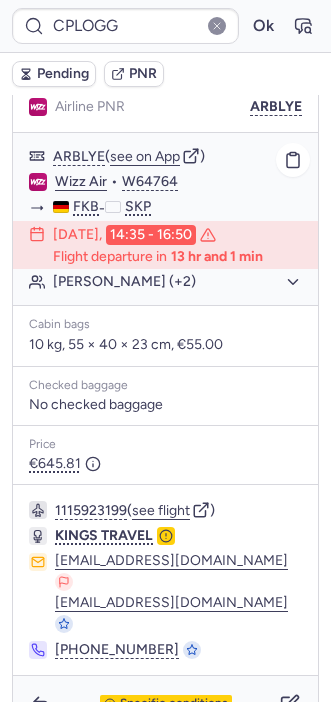 type 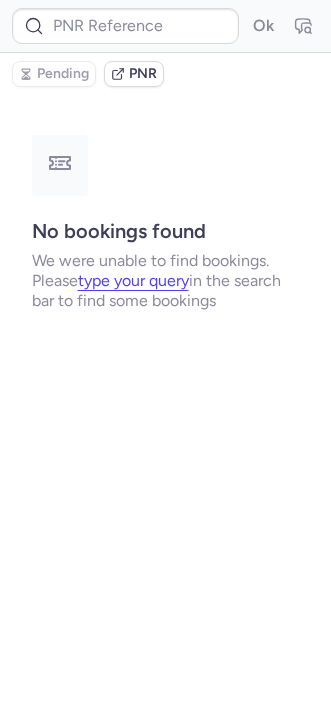 scroll, scrollTop: 0, scrollLeft: 0, axis: both 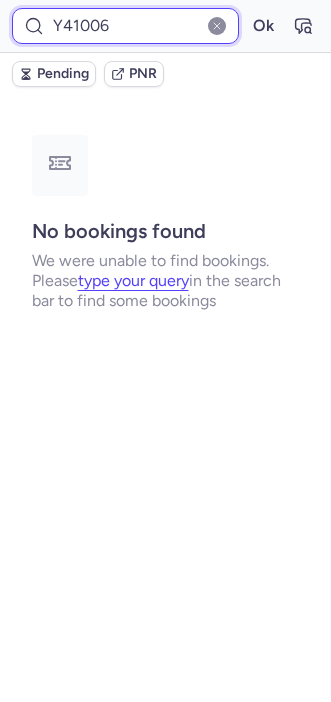 click on "Y41006" at bounding box center (125, 26) 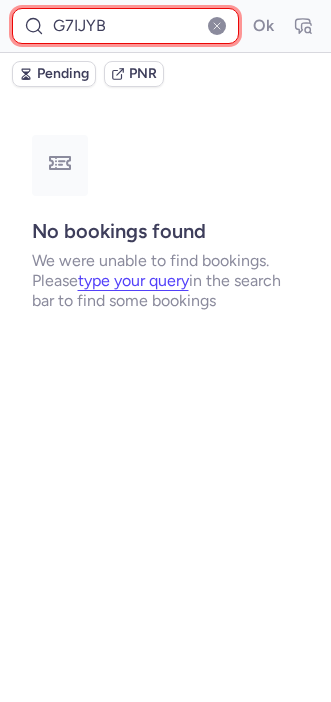 click on "Ok" at bounding box center [263, 26] 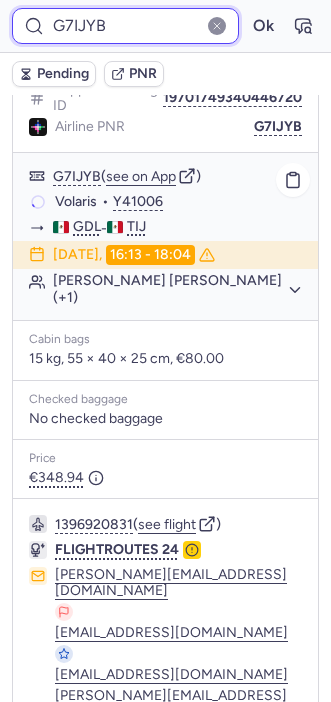 scroll, scrollTop: 373, scrollLeft: 0, axis: vertical 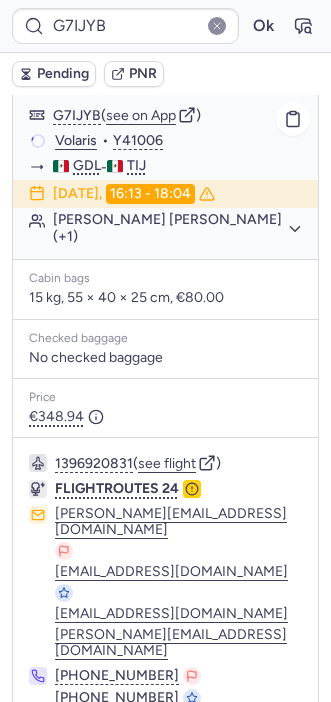 click on "Irma Yolanda LOPEZ GONZALE (+1)" 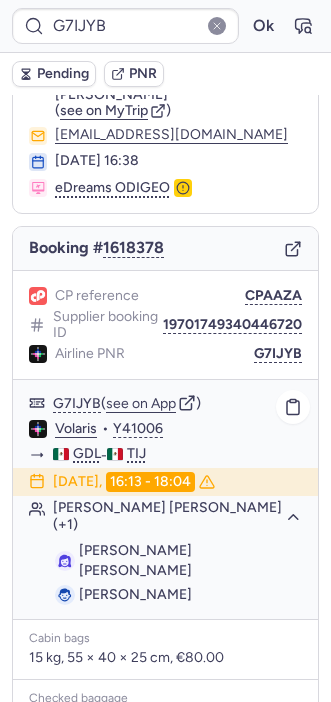 scroll, scrollTop: 83, scrollLeft: 0, axis: vertical 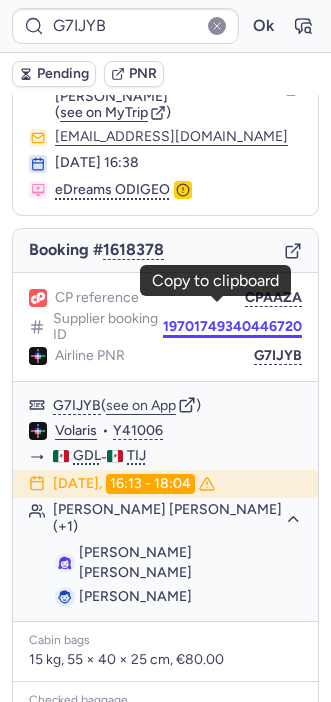 click on "19701749340446720" at bounding box center [232, 327] 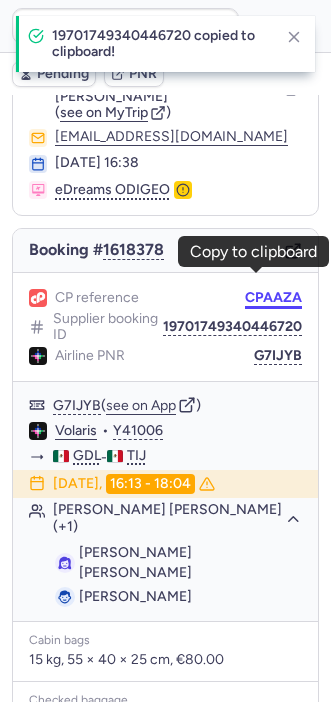click on "CPAAZA" at bounding box center (273, 298) 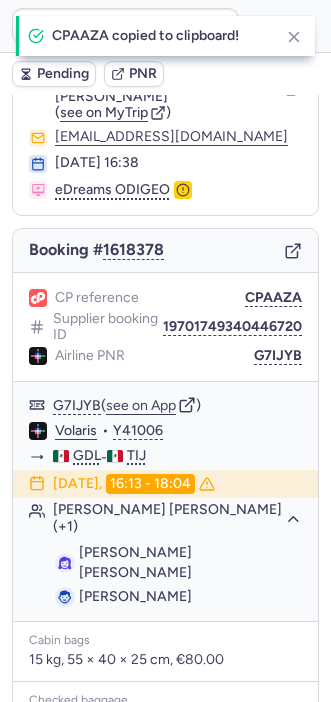 type on "CPAAZA" 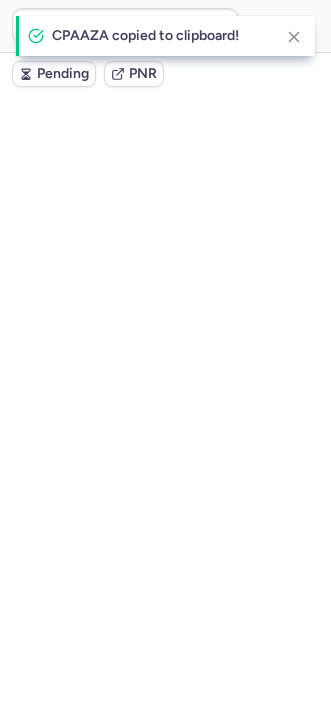 scroll, scrollTop: 123, scrollLeft: 0, axis: vertical 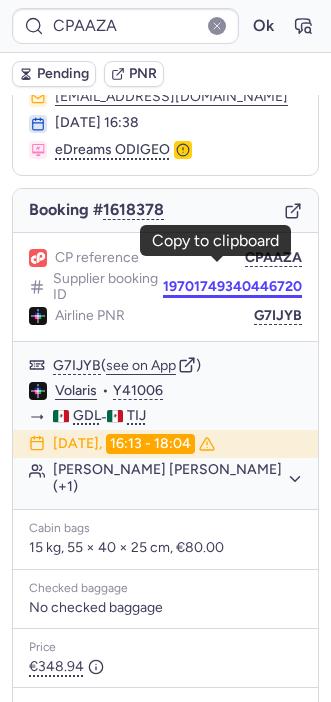click on "19701749340446720" at bounding box center (232, 287) 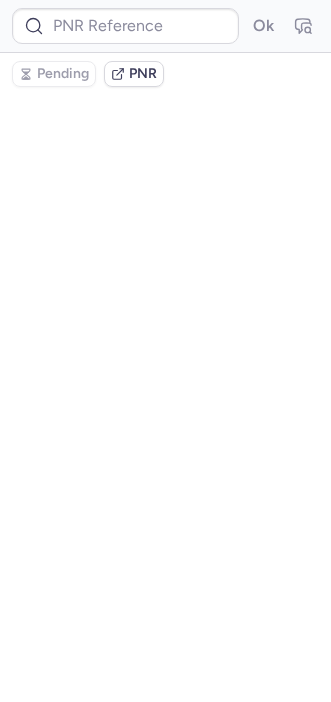 scroll, scrollTop: 0, scrollLeft: 0, axis: both 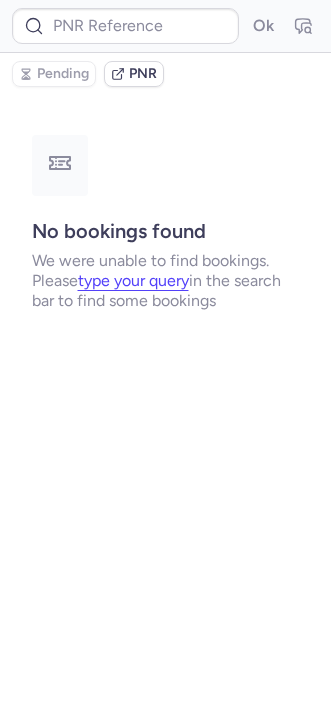 type on "CPAAZA" 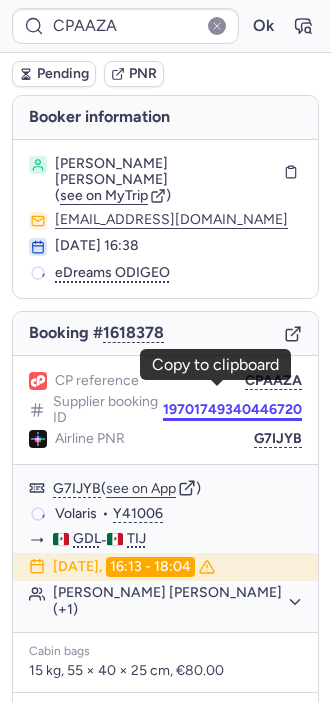 click on "19701749340446720" at bounding box center [232, 410] 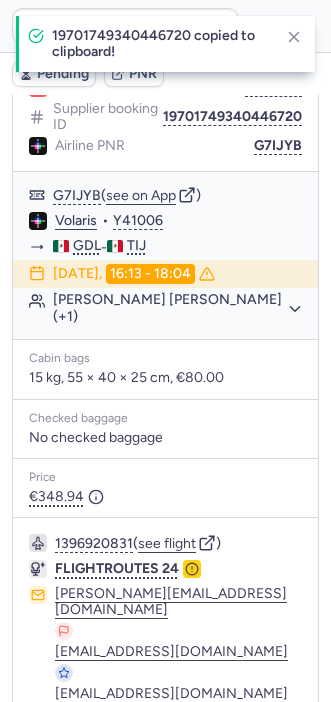 scroll, scrollTop: 373, scrollLeft: 0, axis: vertical 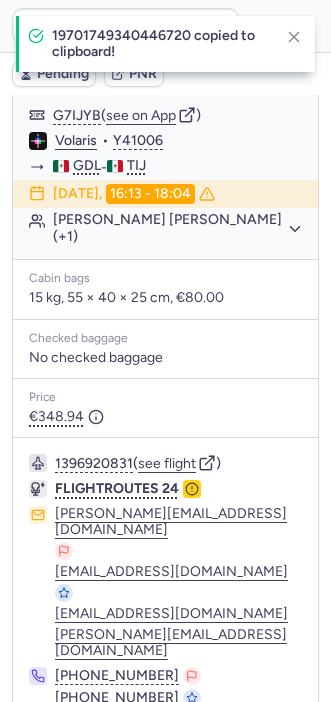 click 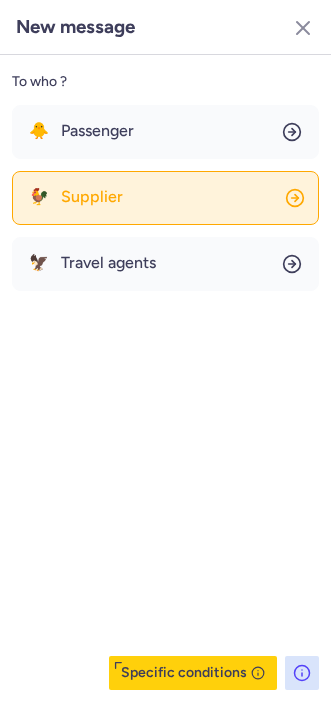 click on "🐓 Supplier" 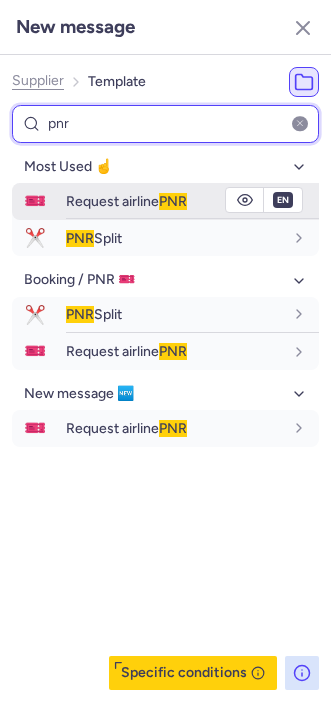 type on "pnr" 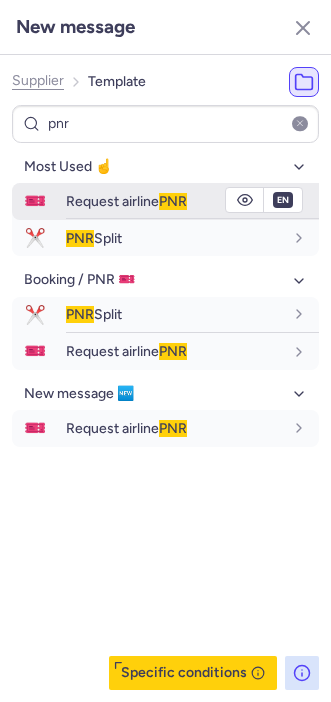 click on "Request airline  PNR" at bounding box center [126, 201] 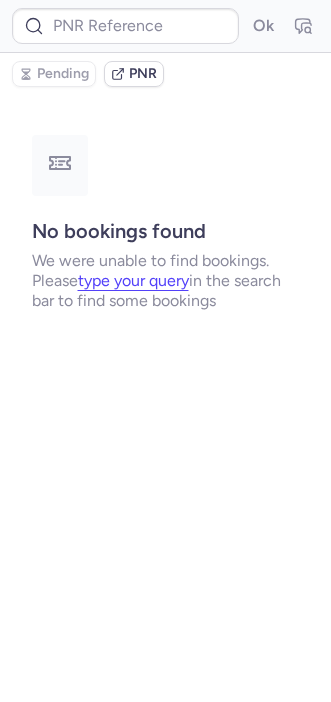 scroll, scrollTop: 0, scrollLeft: 0, axis: both 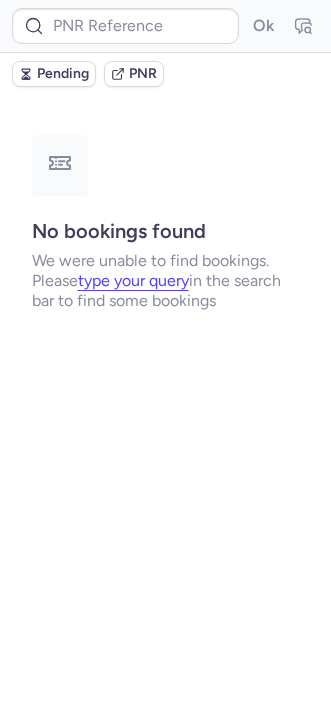 type on "CPAAZA" 